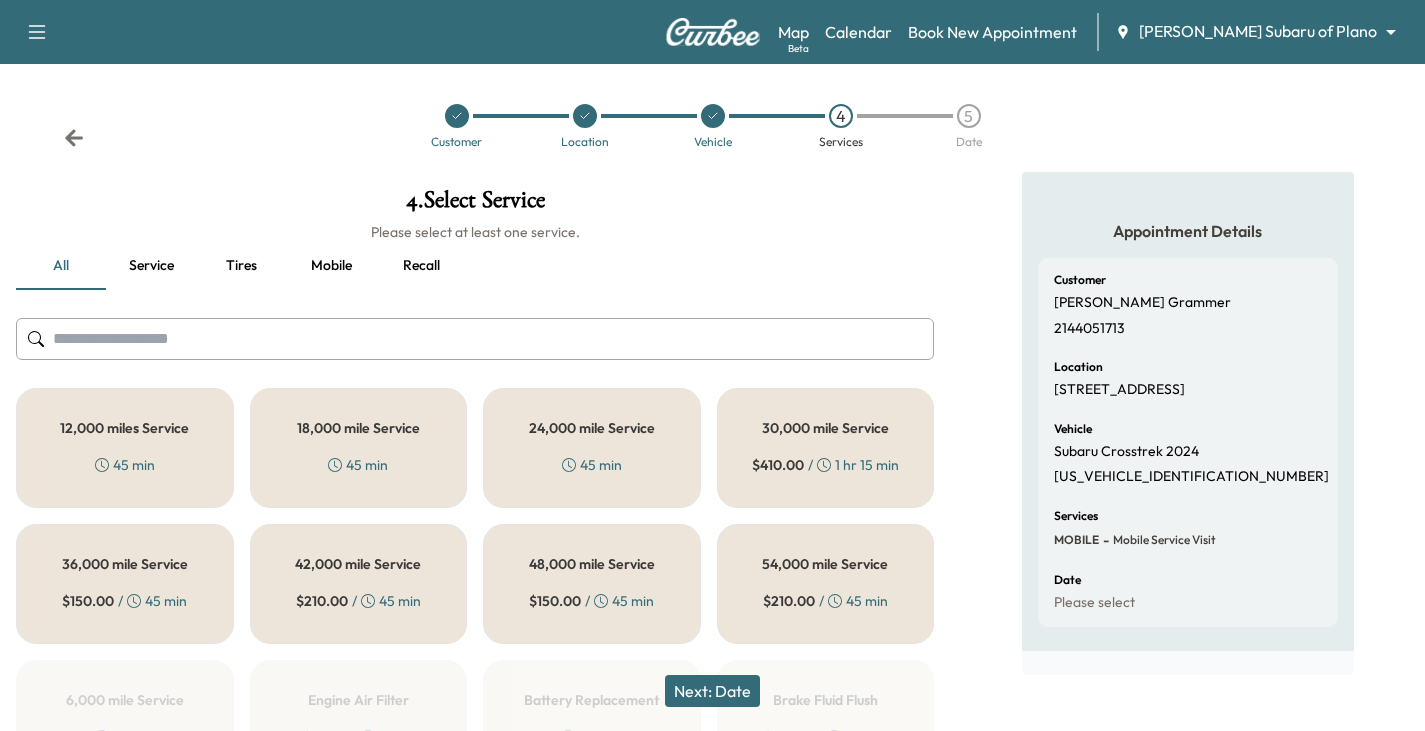 scroll, scrollTop: 0, scrollLeft: 0, axis: both 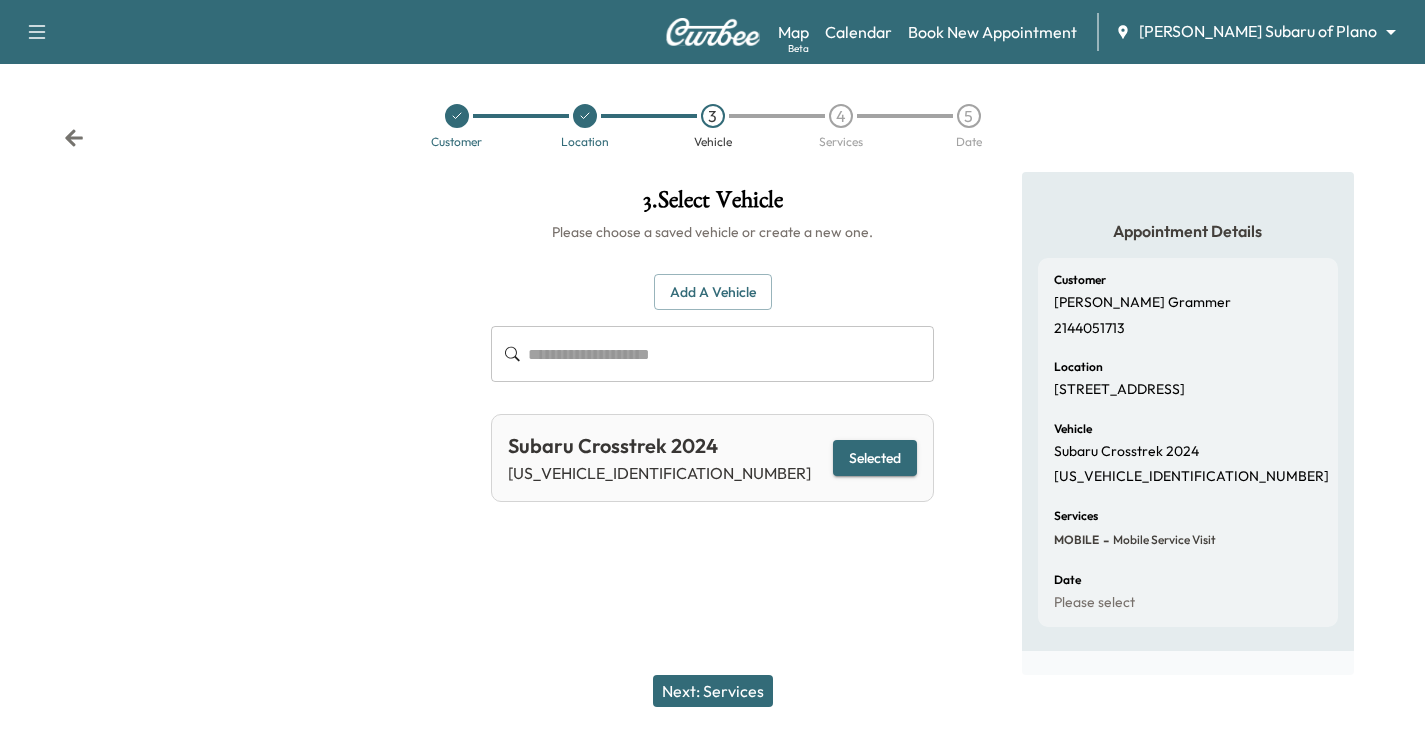 click 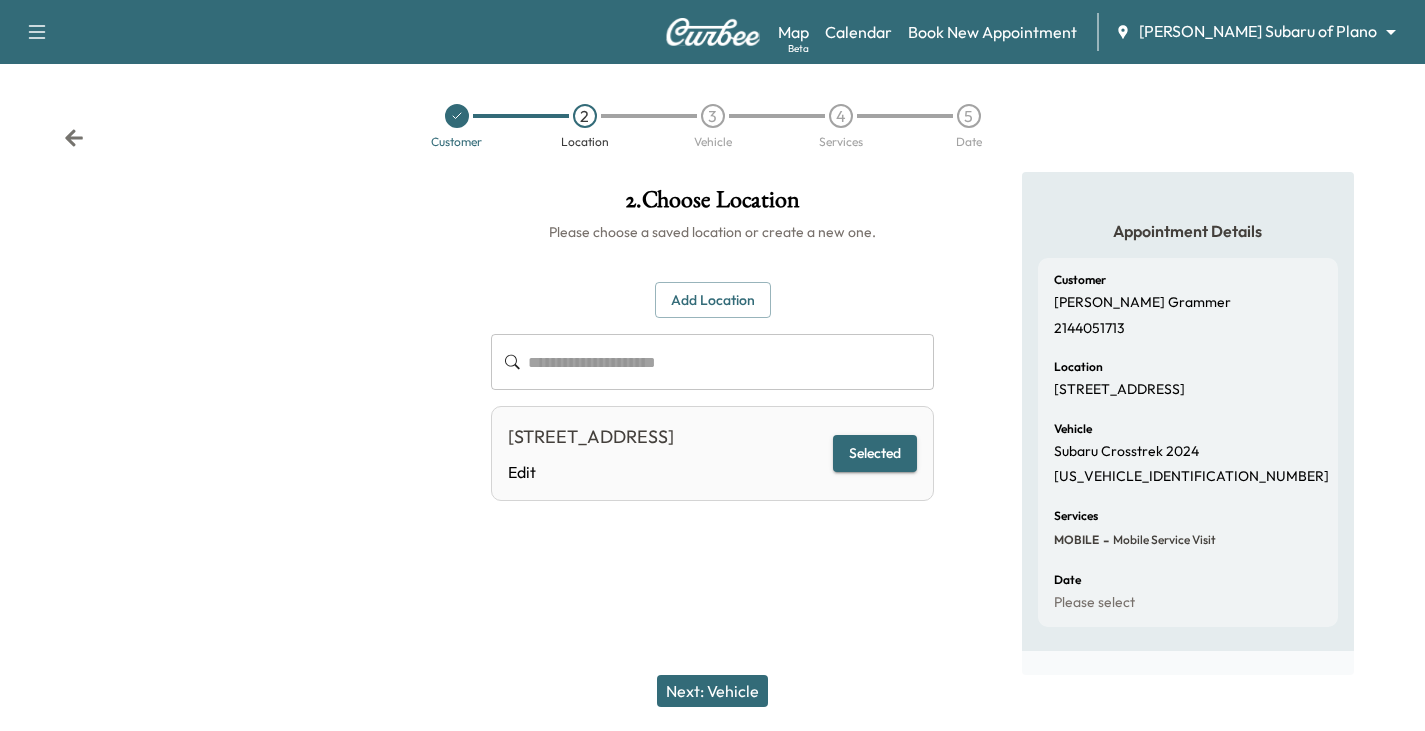 click 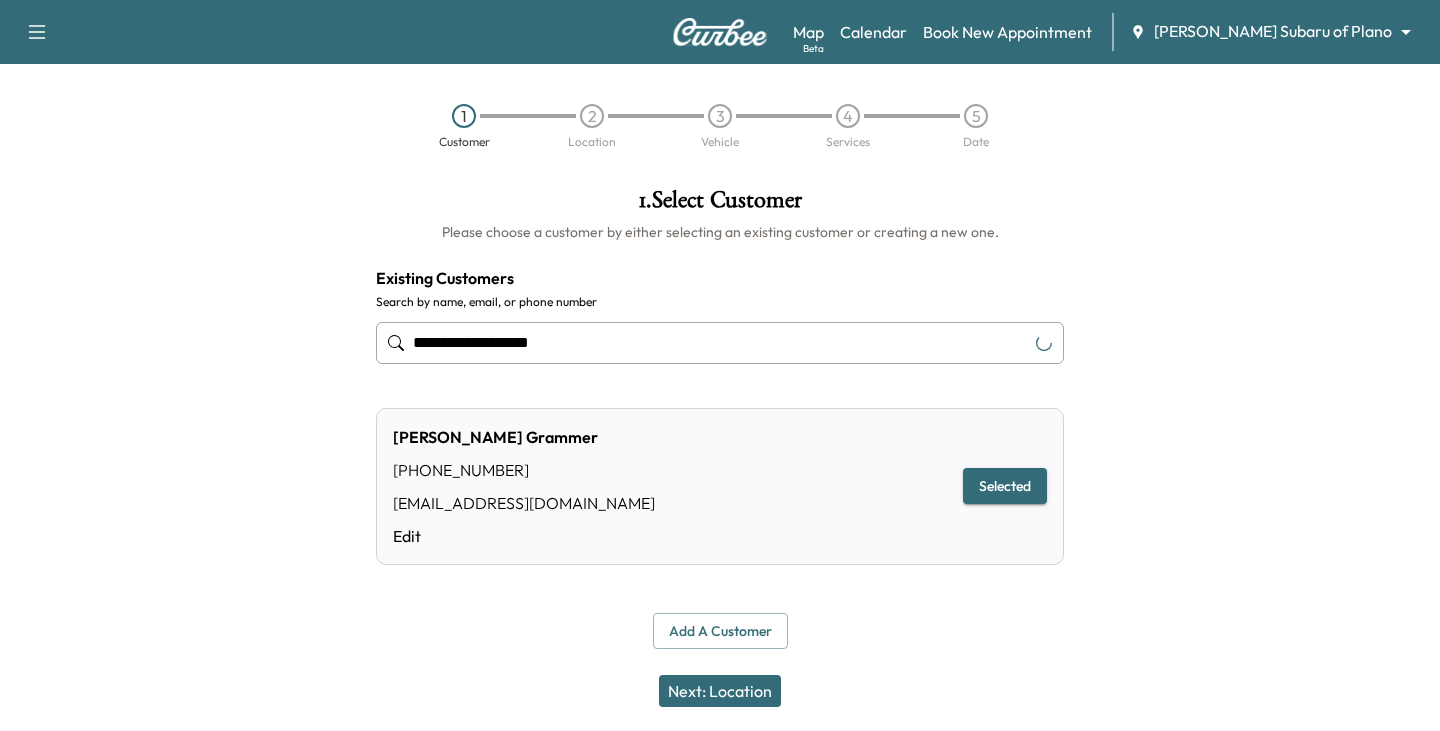click on "**********" at bounding box center (720, 365) 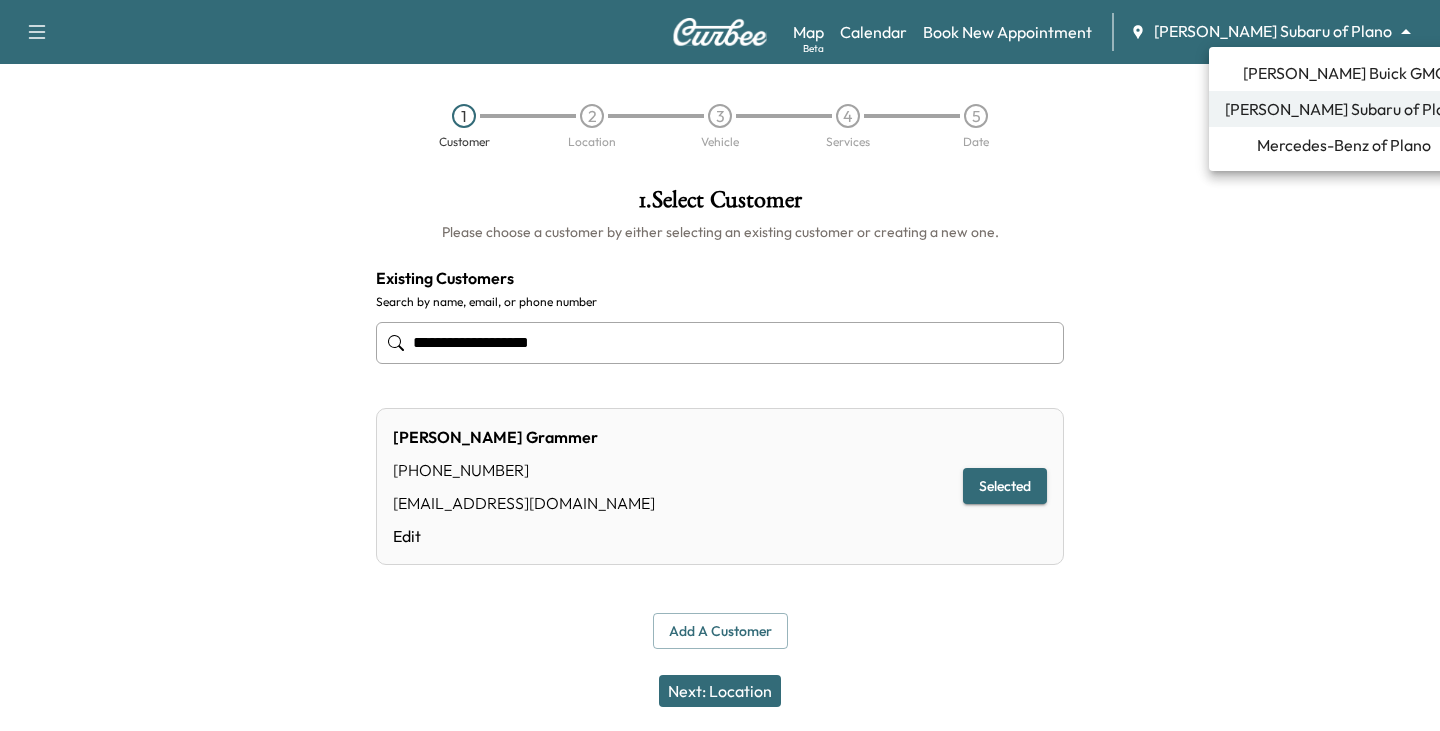 click on "Mercedes-Benz of Plano" at bounding box center [1344, 145] 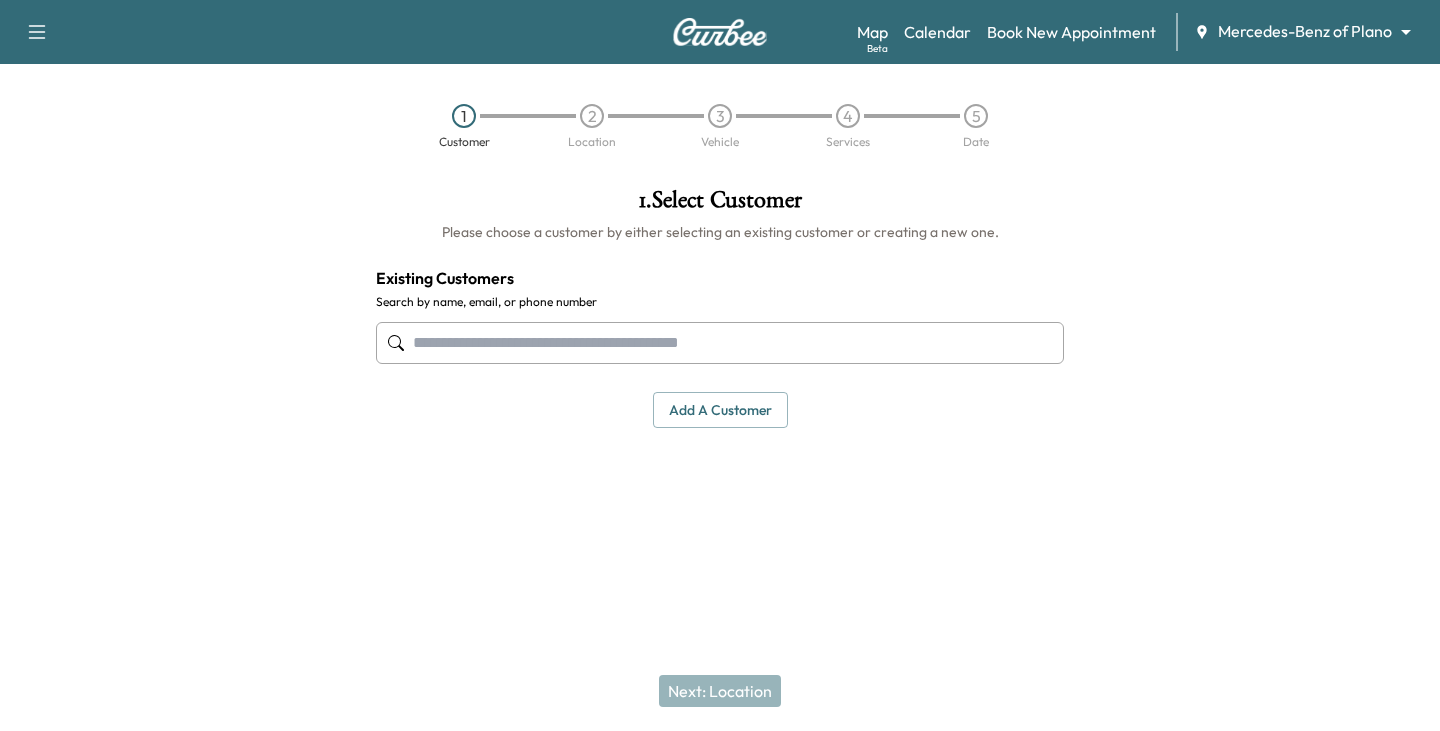 click at bounding box center [720, 343] 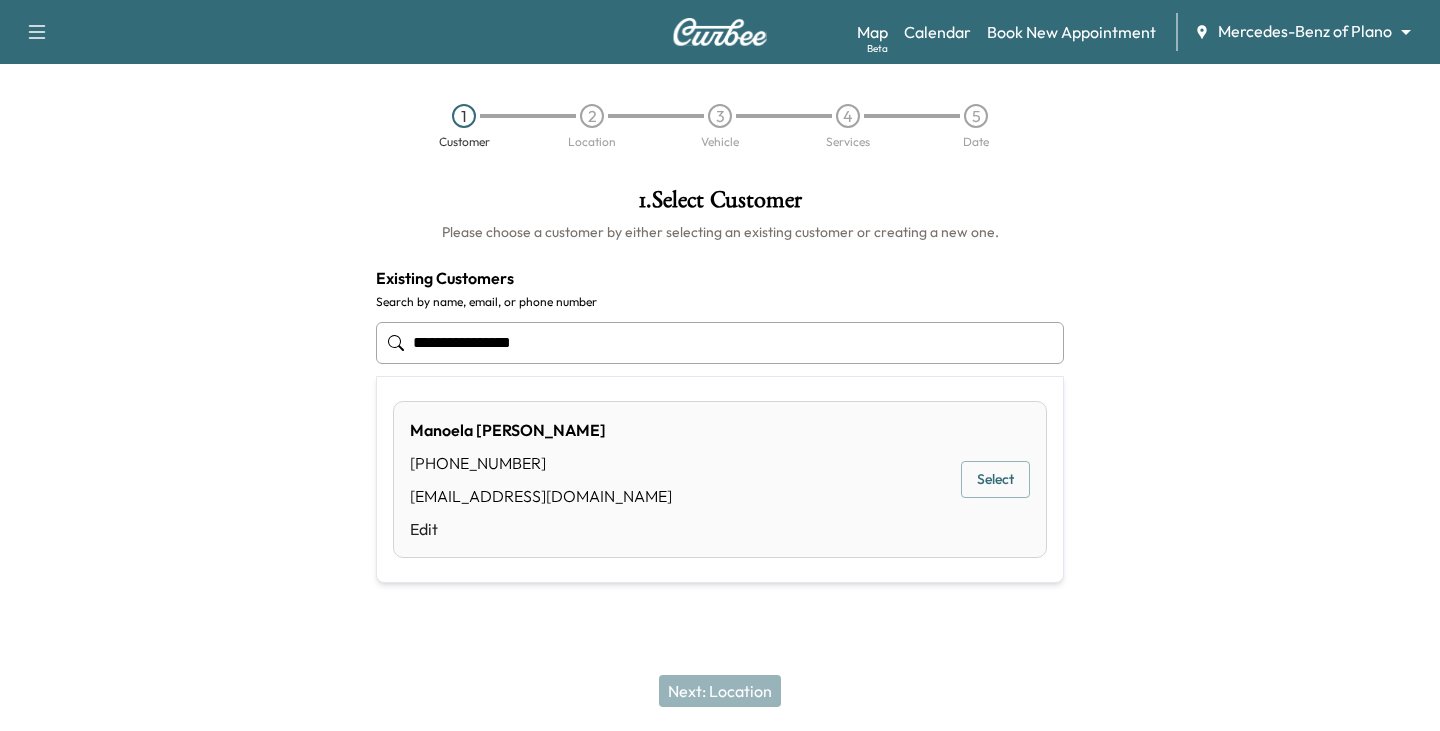click on "Select" at bounding box center [995, 479] 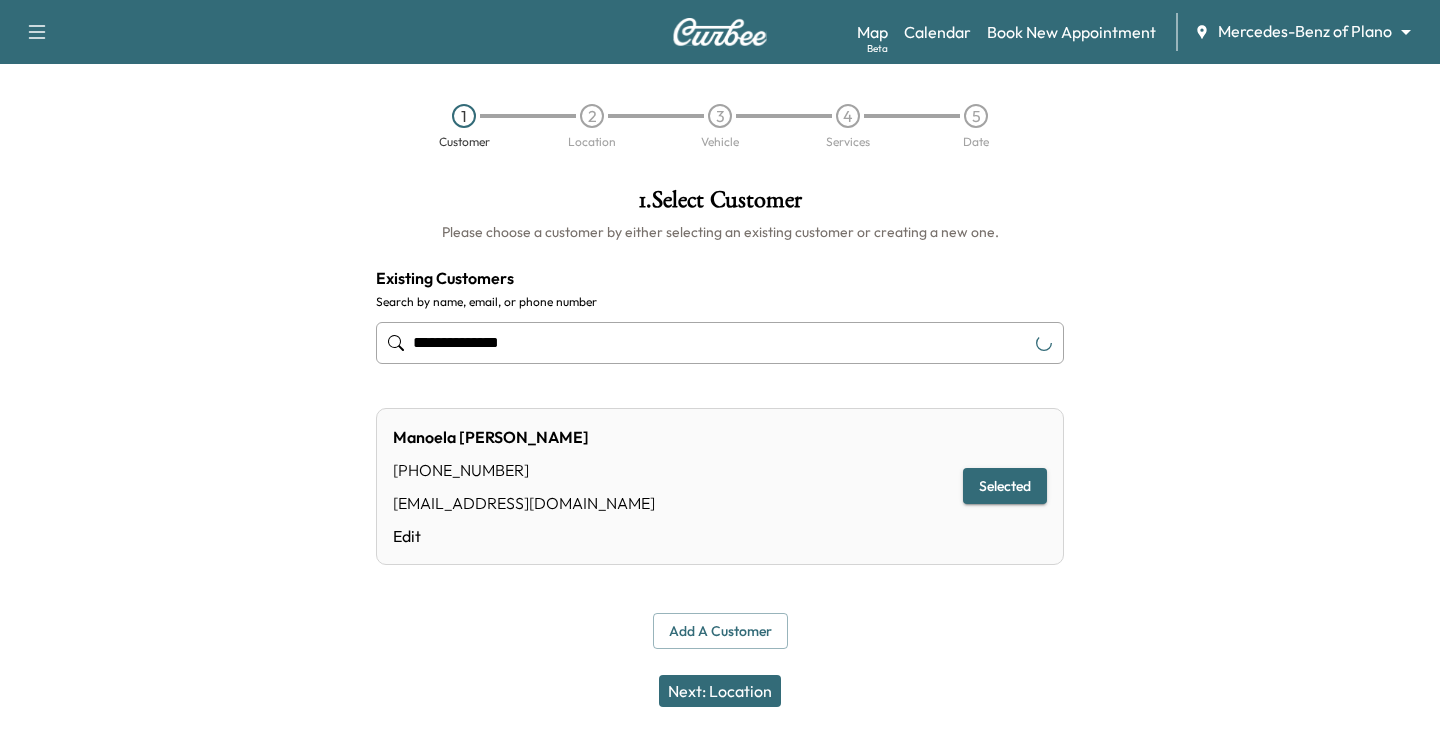 type on "**********" 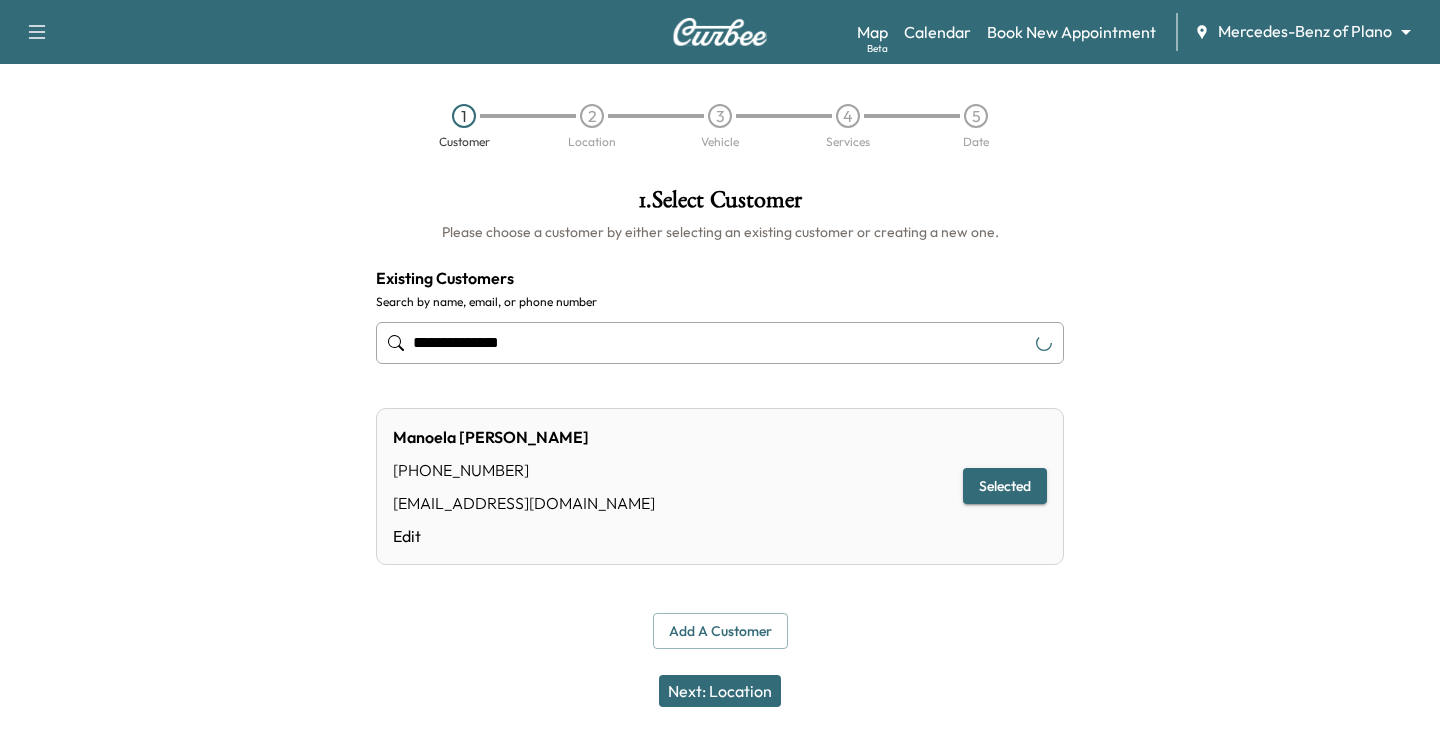 click on "Next: Location" at bounding box center [720, 691] 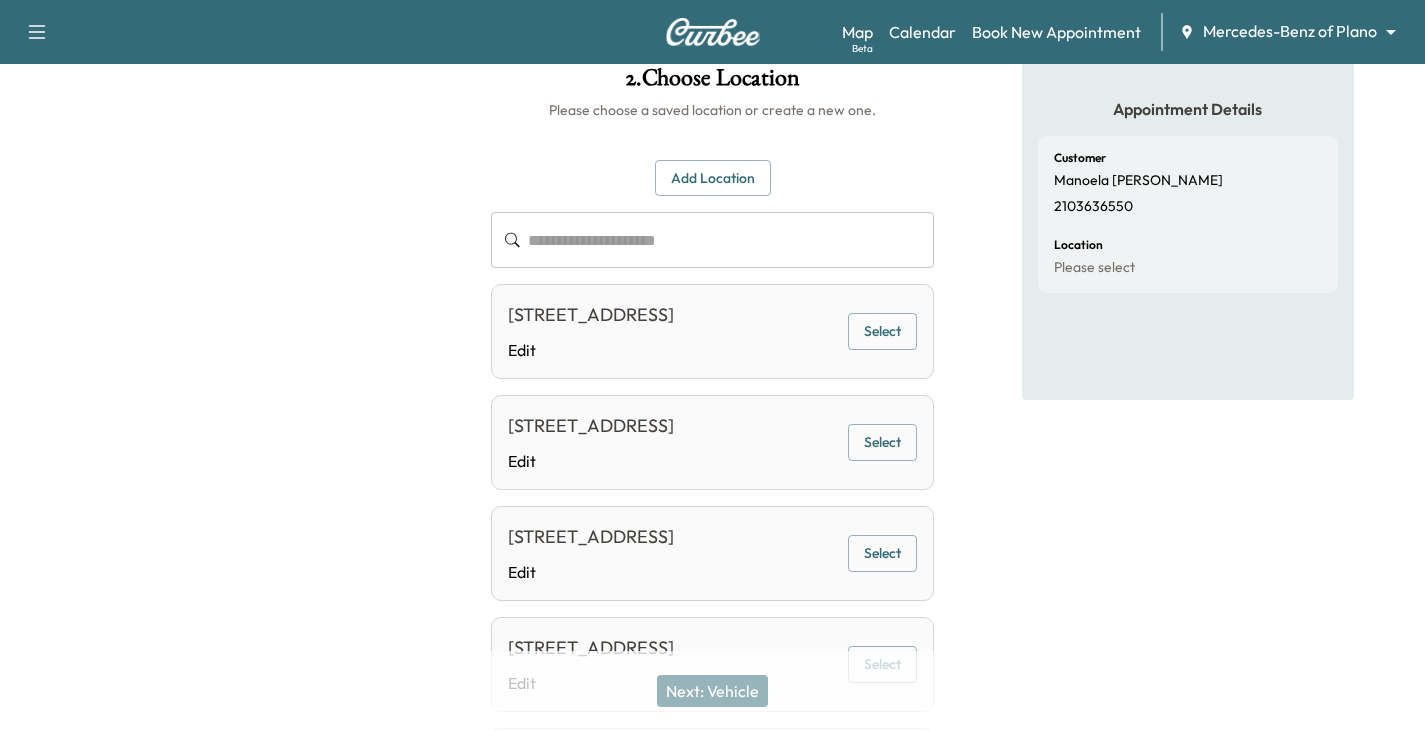 scroll, scrollTop: 100, scrollLeft: 0, axis: vertical 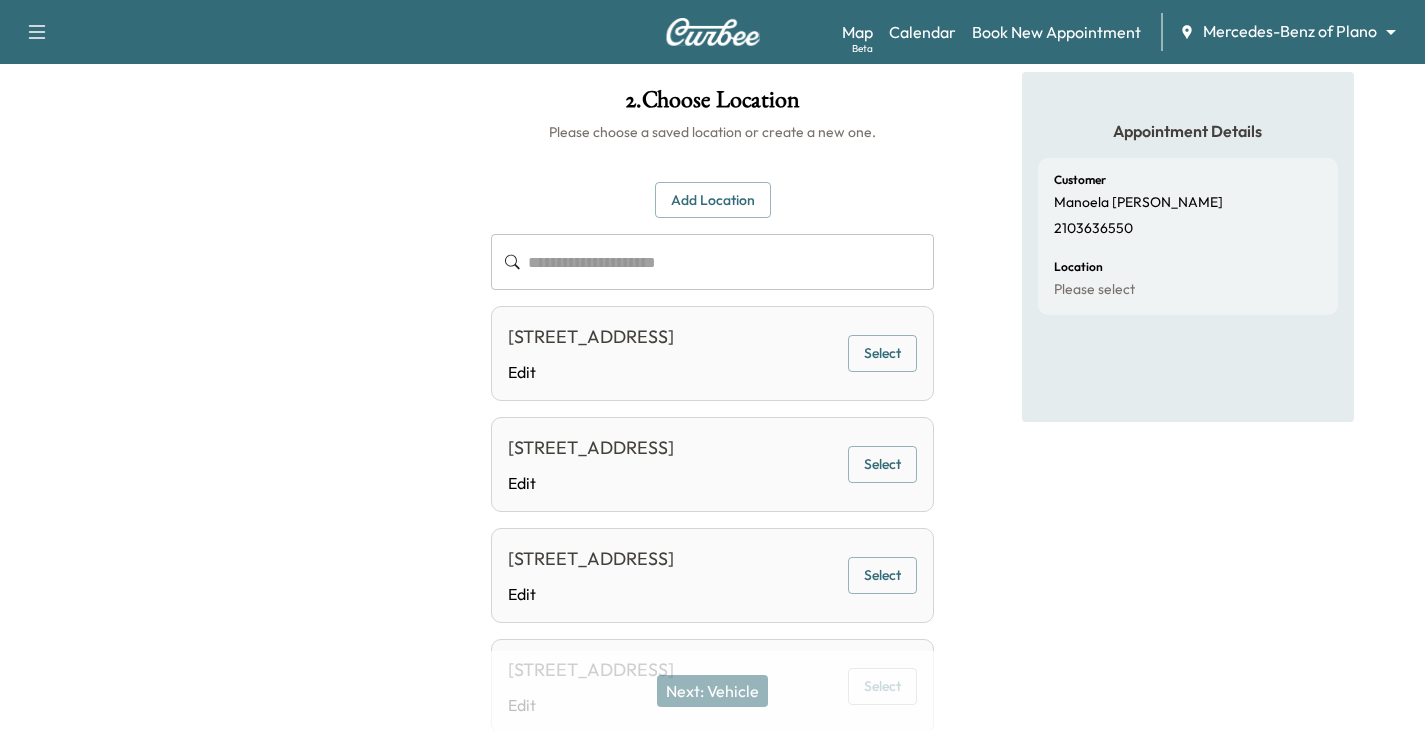 click on "[STREET_ADDRESS] Edit Select" at bounding box center (712, 353) 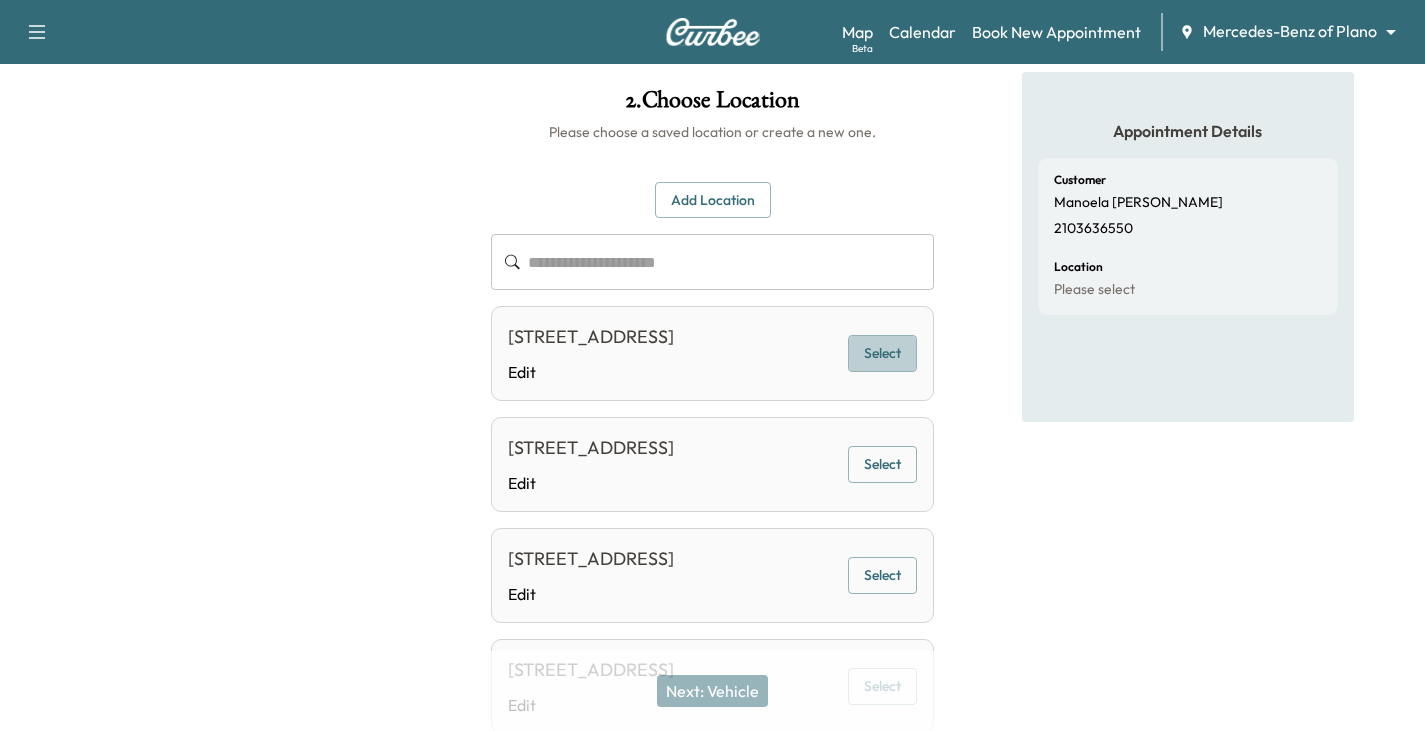 click on "Select" at bounding box center (882, 353) 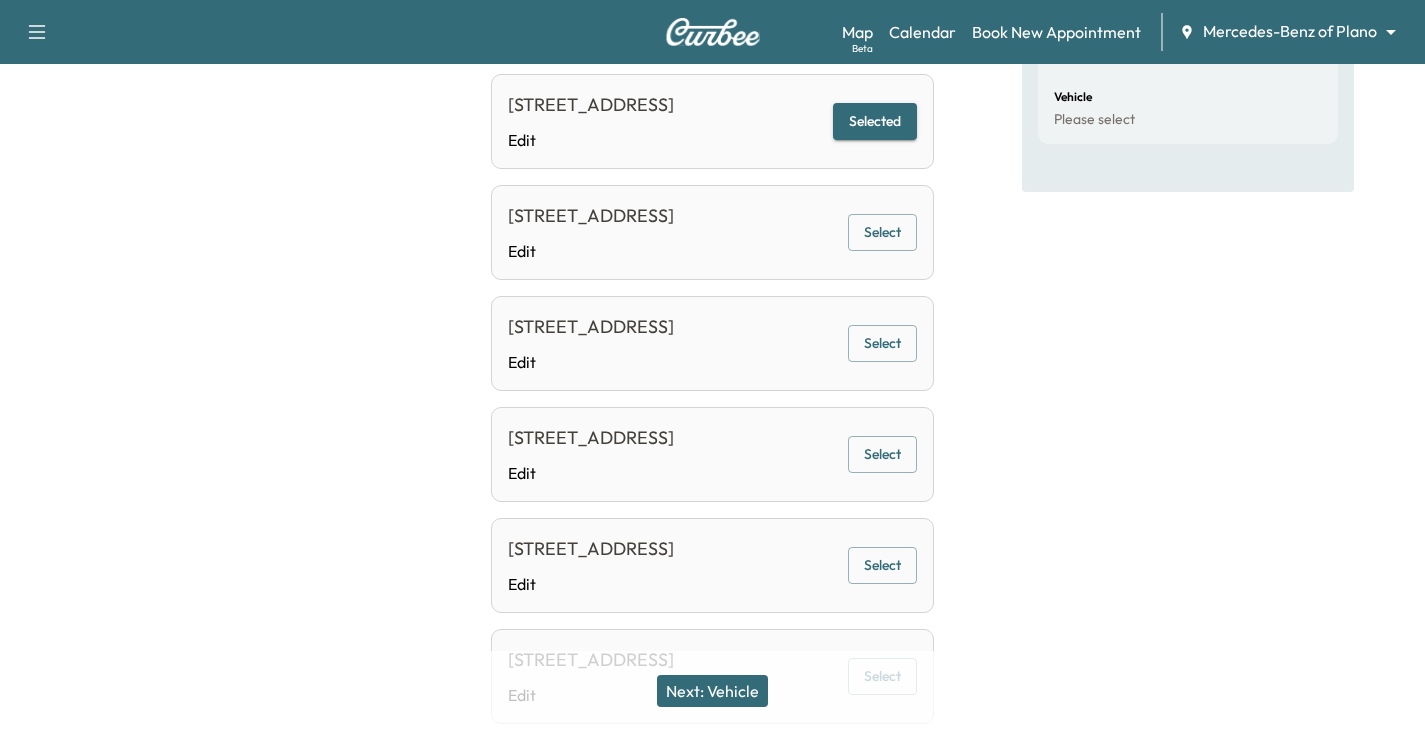 scroll, scrollTop: 400, scrollLeft: 0, axis: vertical 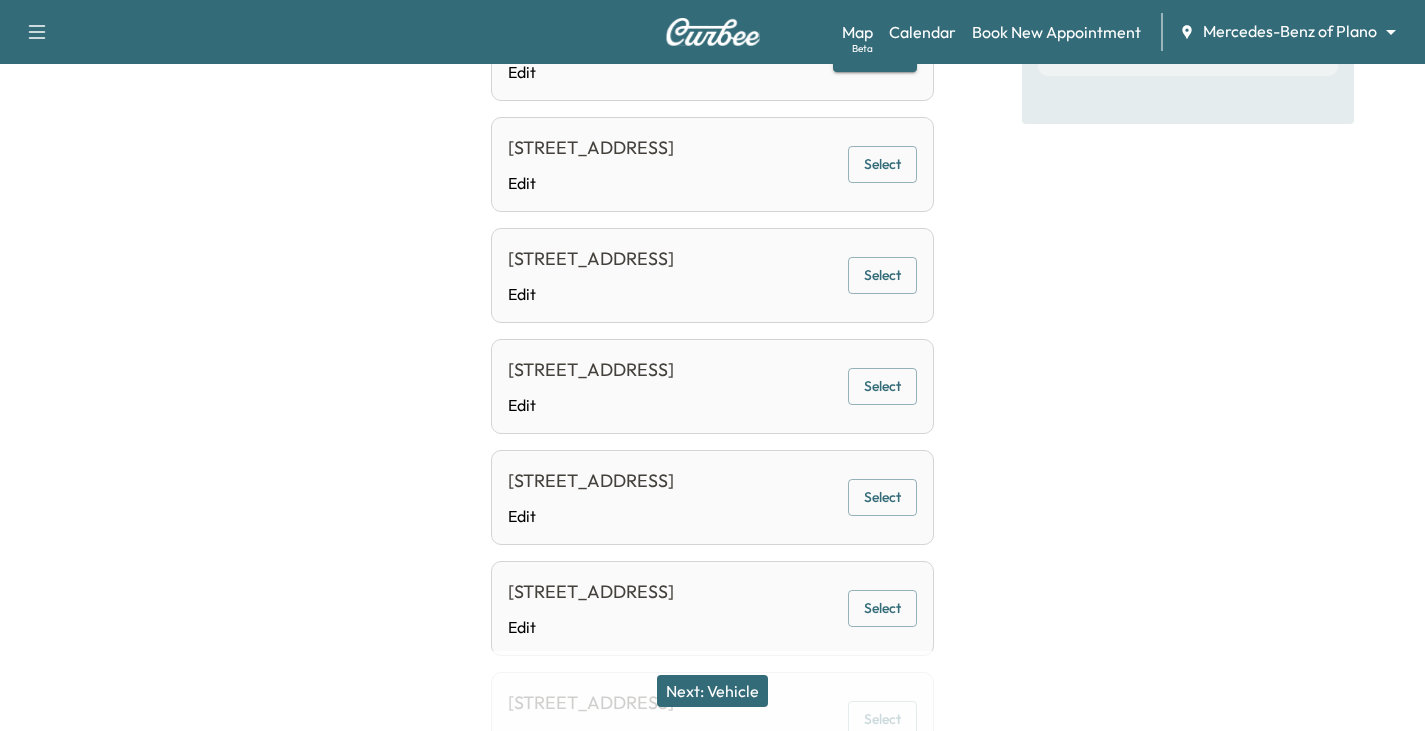 click on "Next: Vehicle" at bounding box center [712, 691] 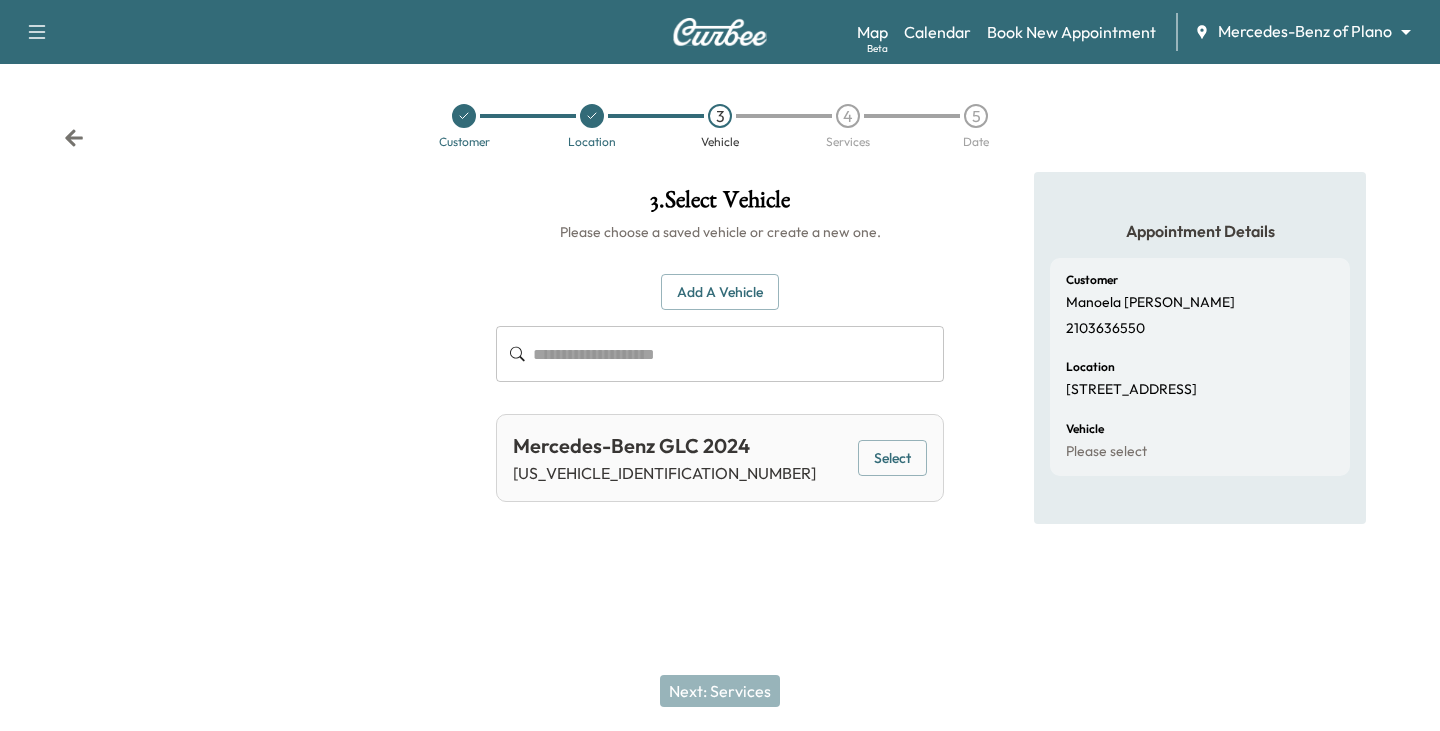 click on "Select" at bounding box center [892, 458] 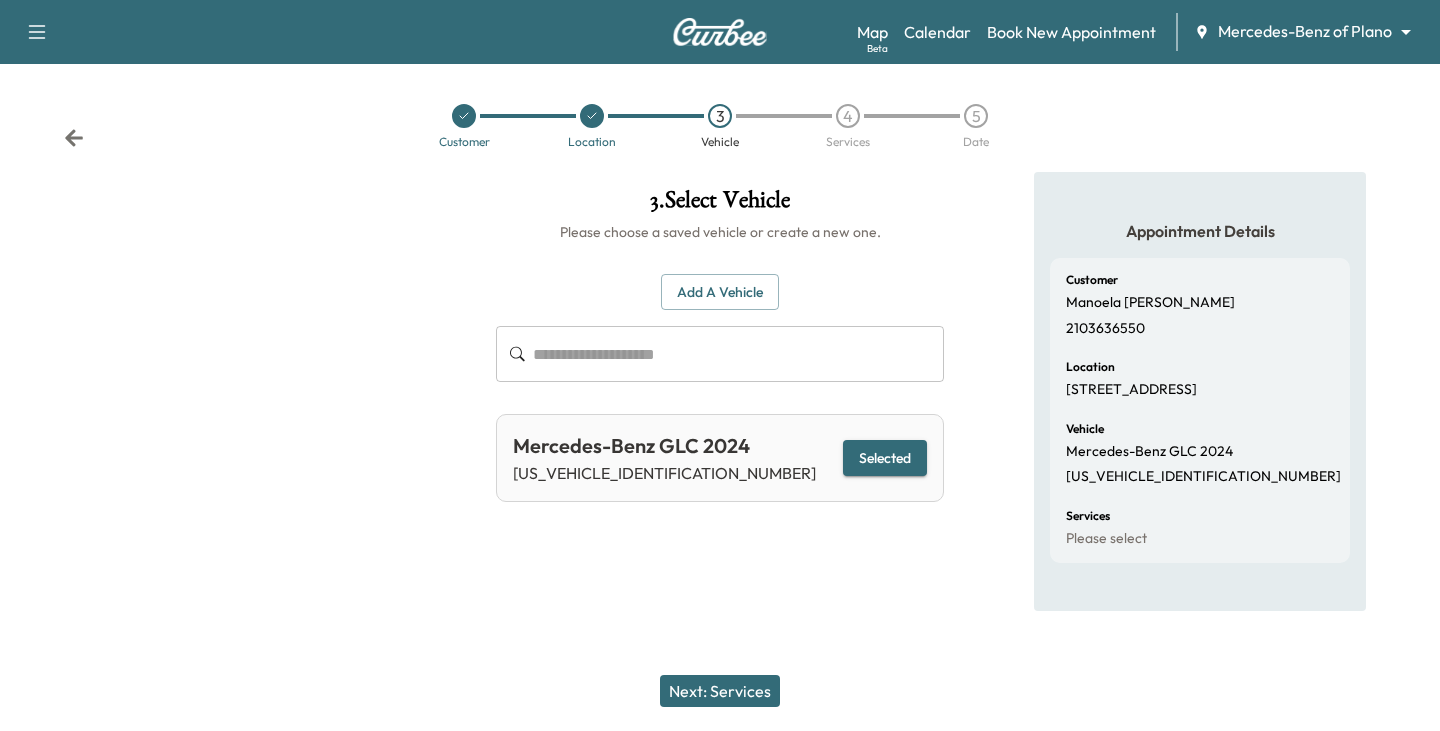 click on "Next: Services" at bounding box center [720, 691] 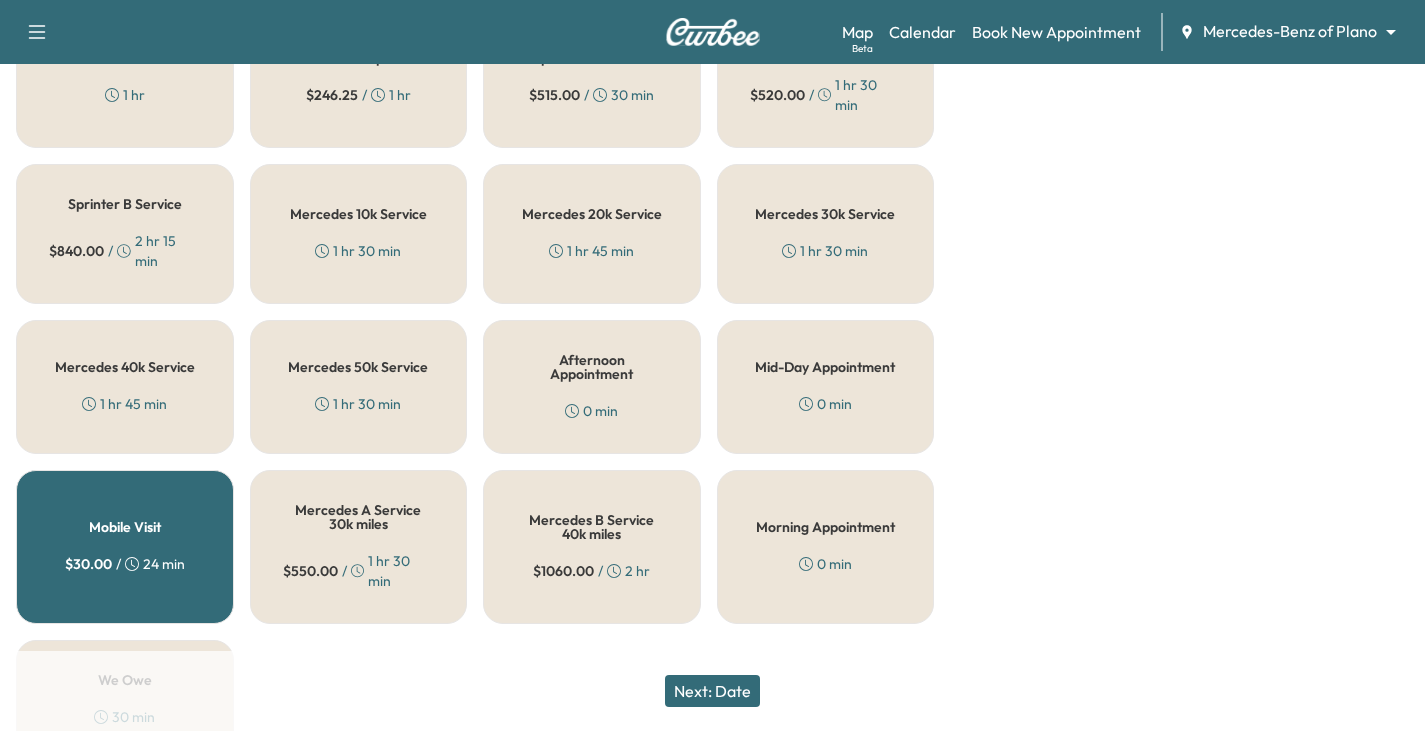 scroll, scrollTop: 1000, scrollLeft: 0, axis: vertical 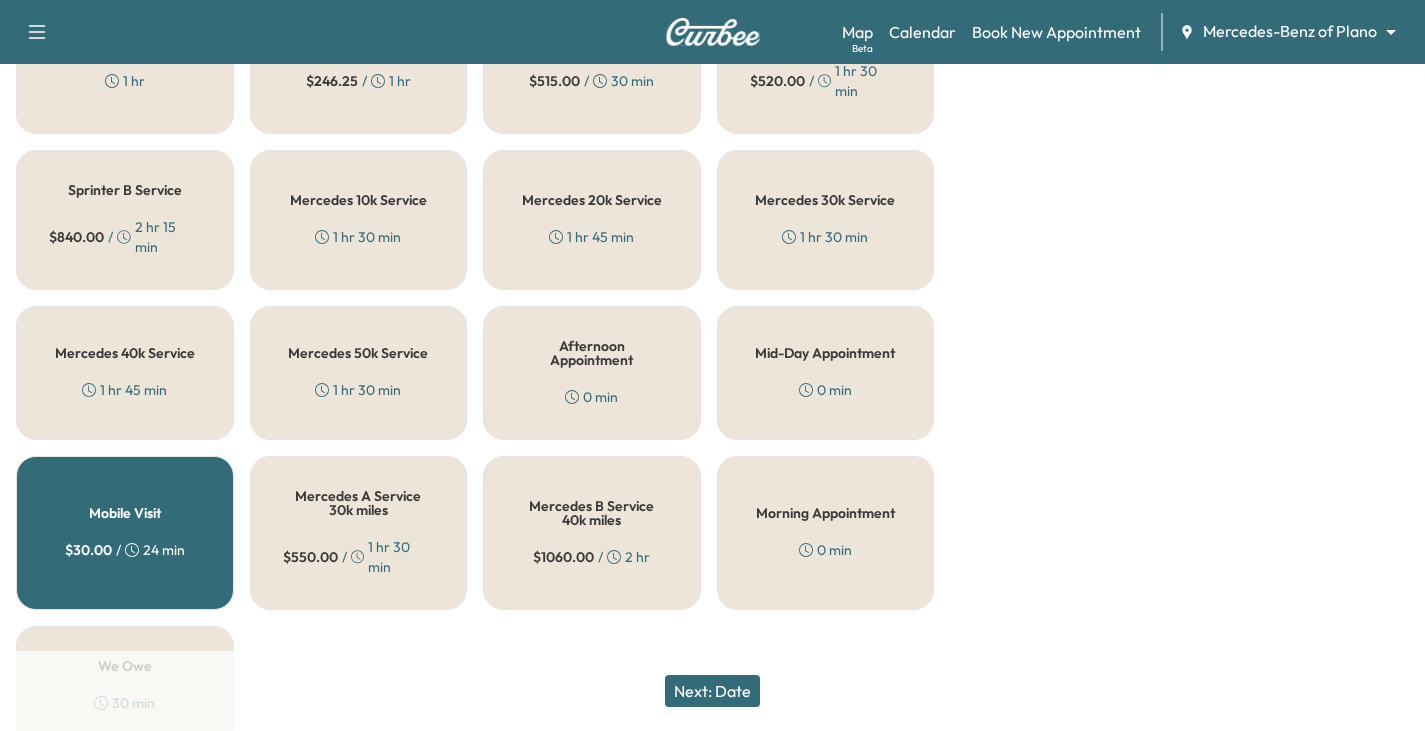 click on "1 hr 30 min" at bounding box center [358, 237] 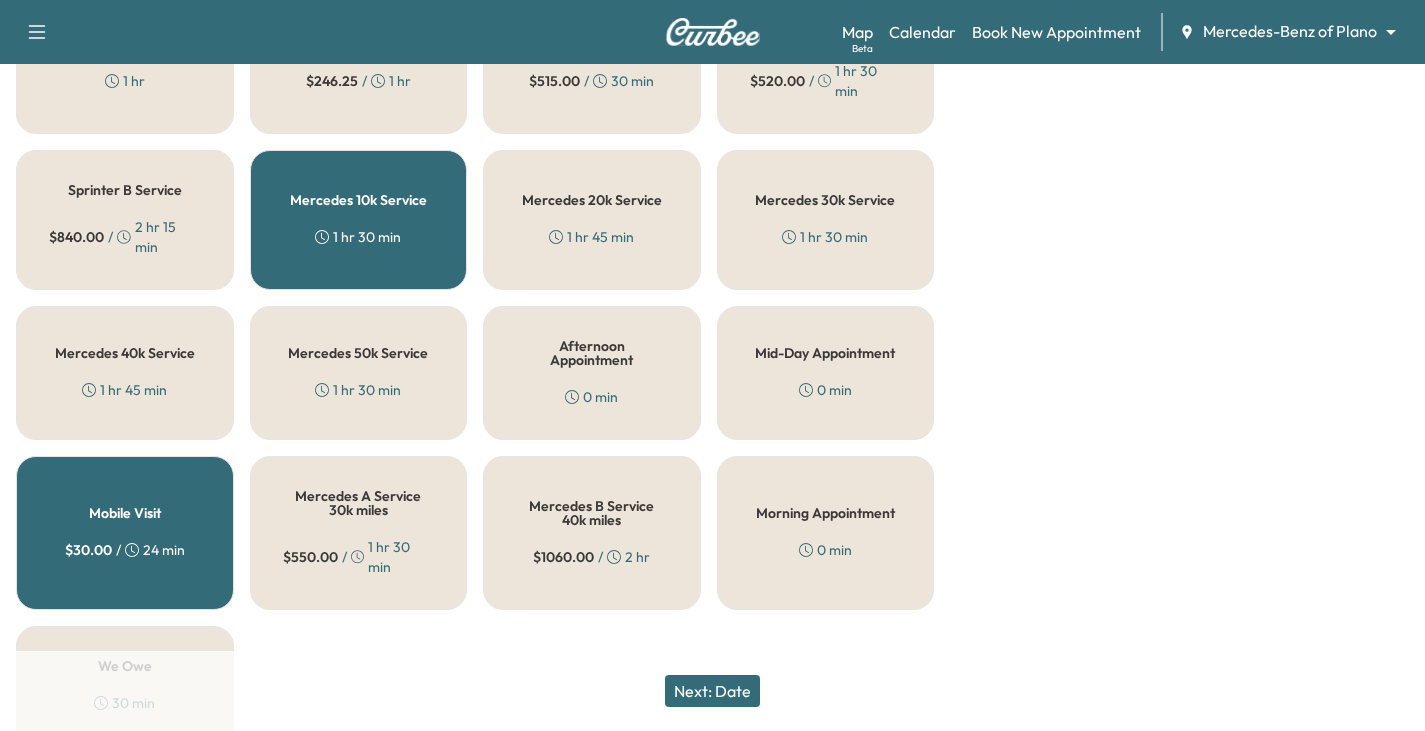 click on "Next: Date" at bounding box center [712, 691] 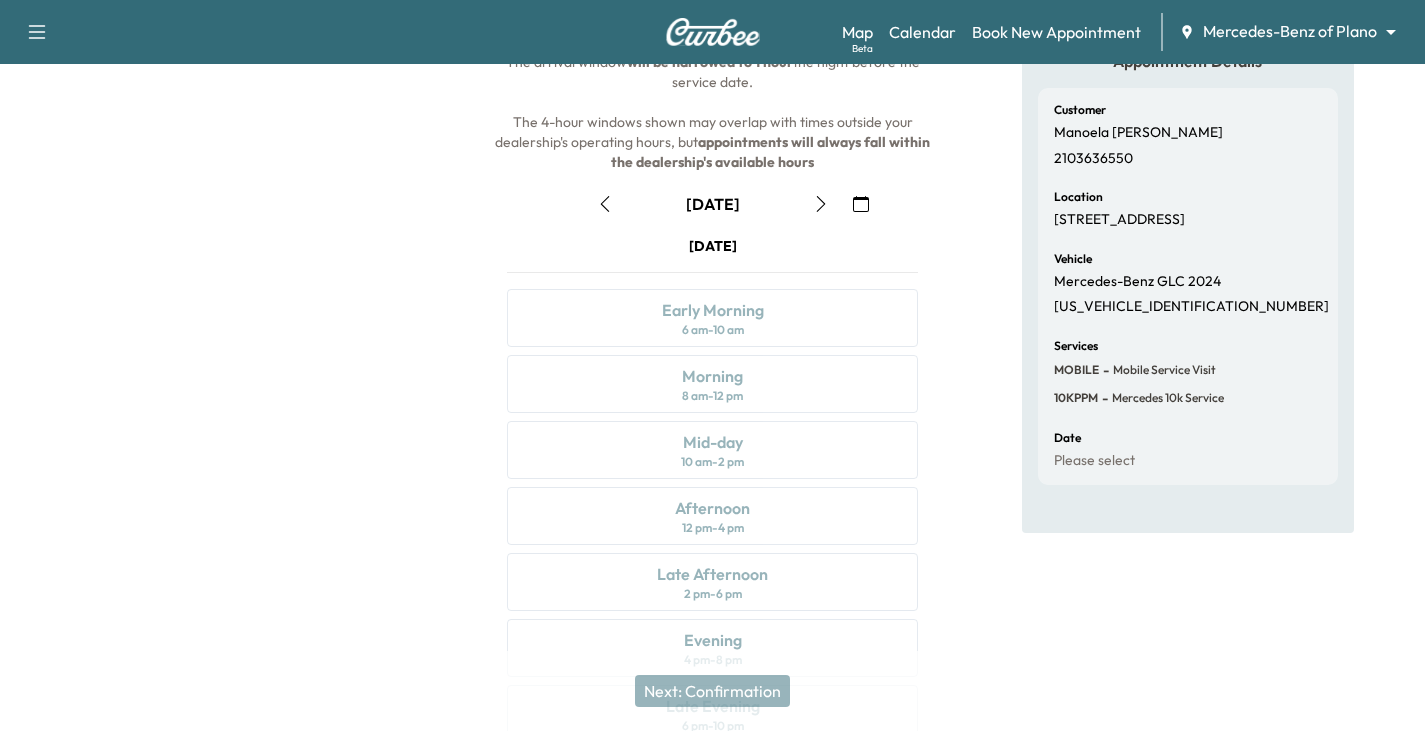 click 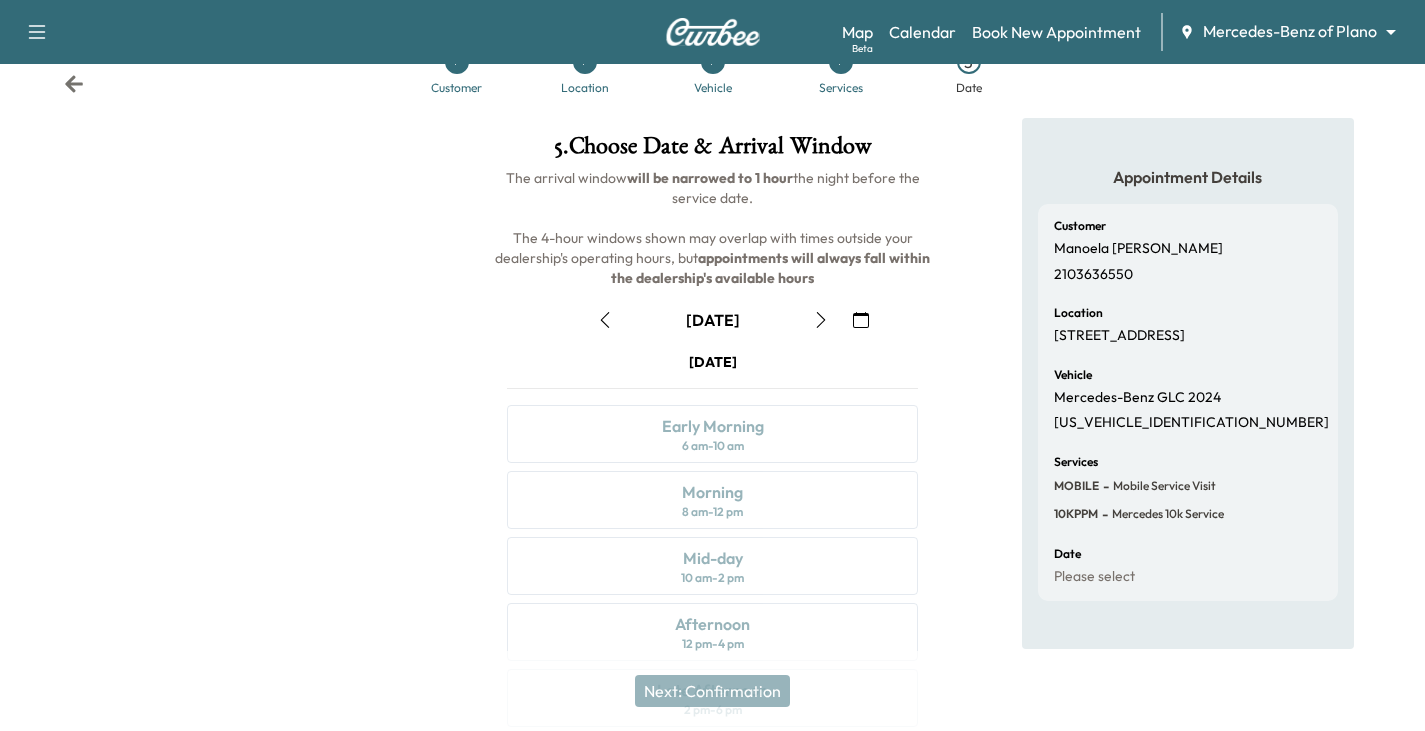 scroll, scrollTop: 170, scrollLeft: 0, axis: vertical 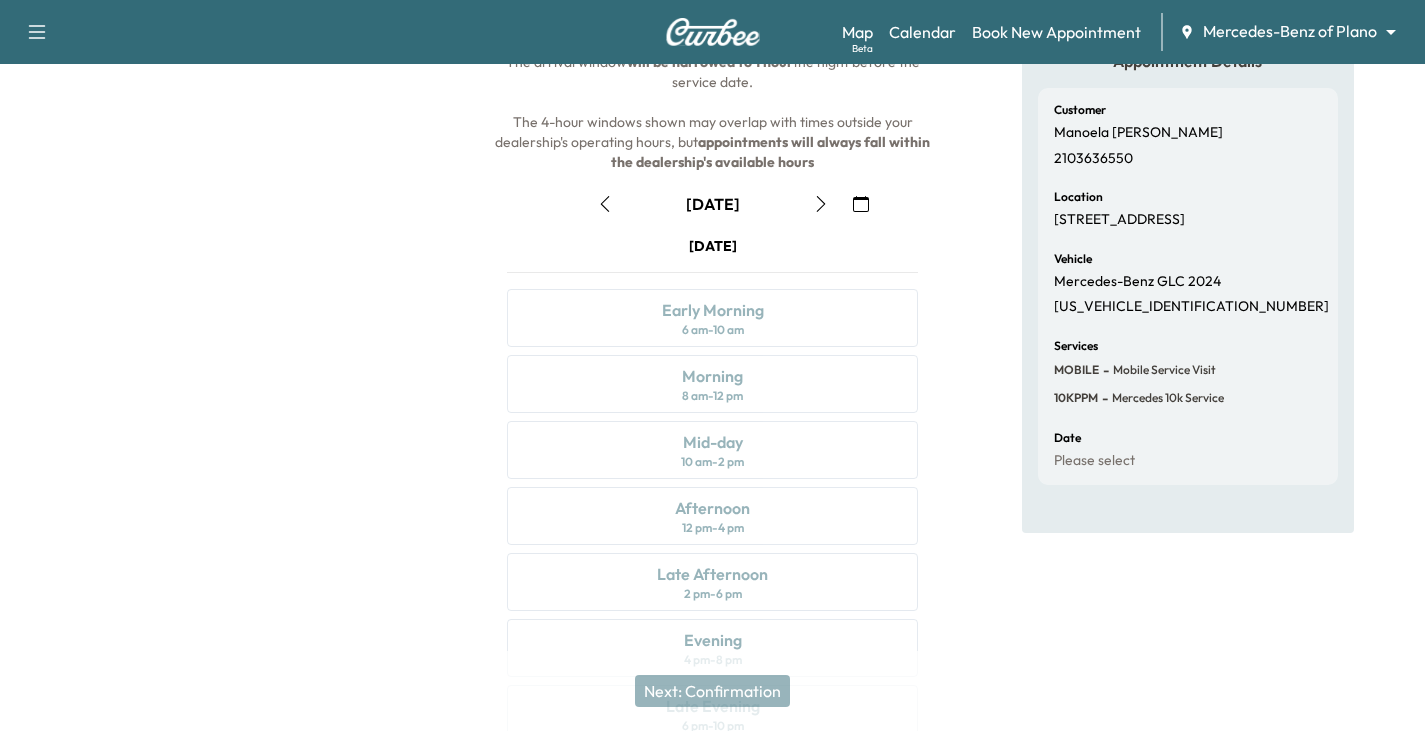 click 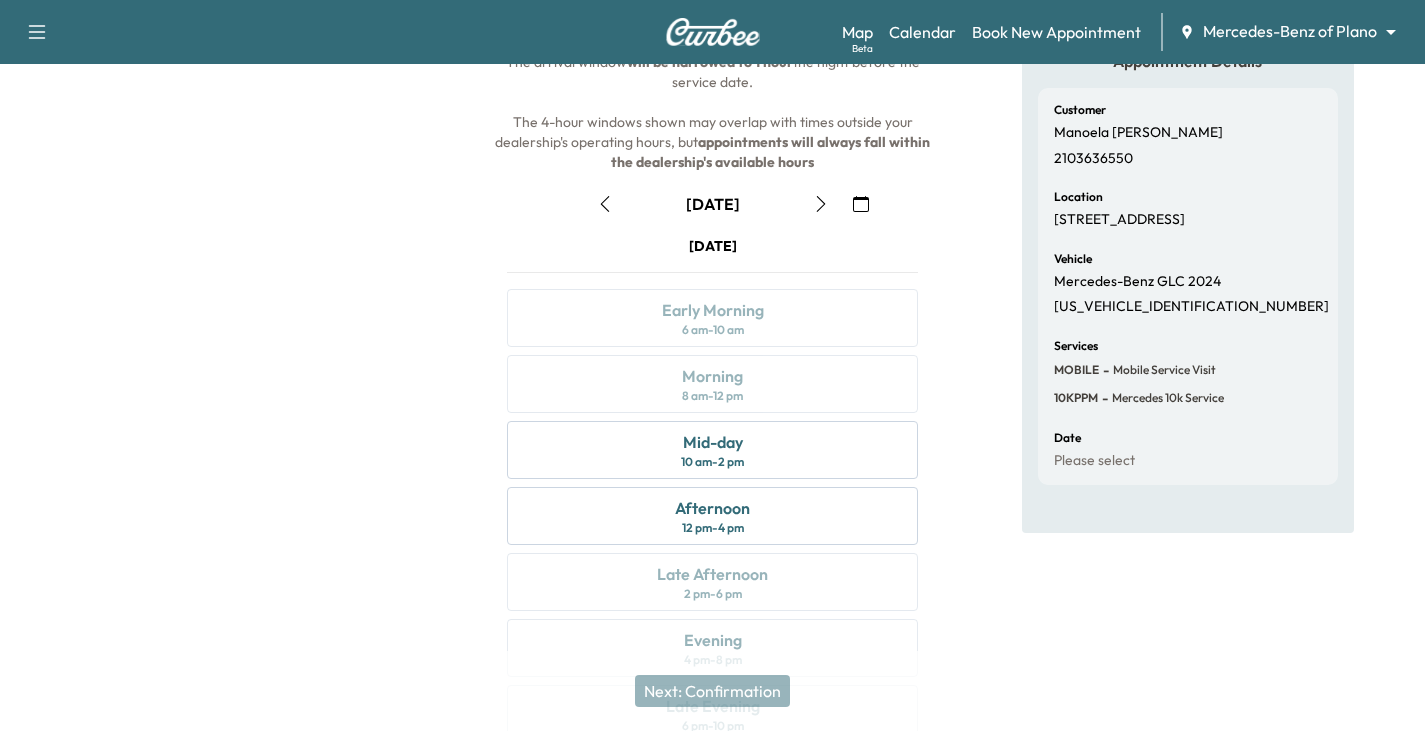 scroll, scrollTop: 270, scrollLeft: 0, axis: vertical 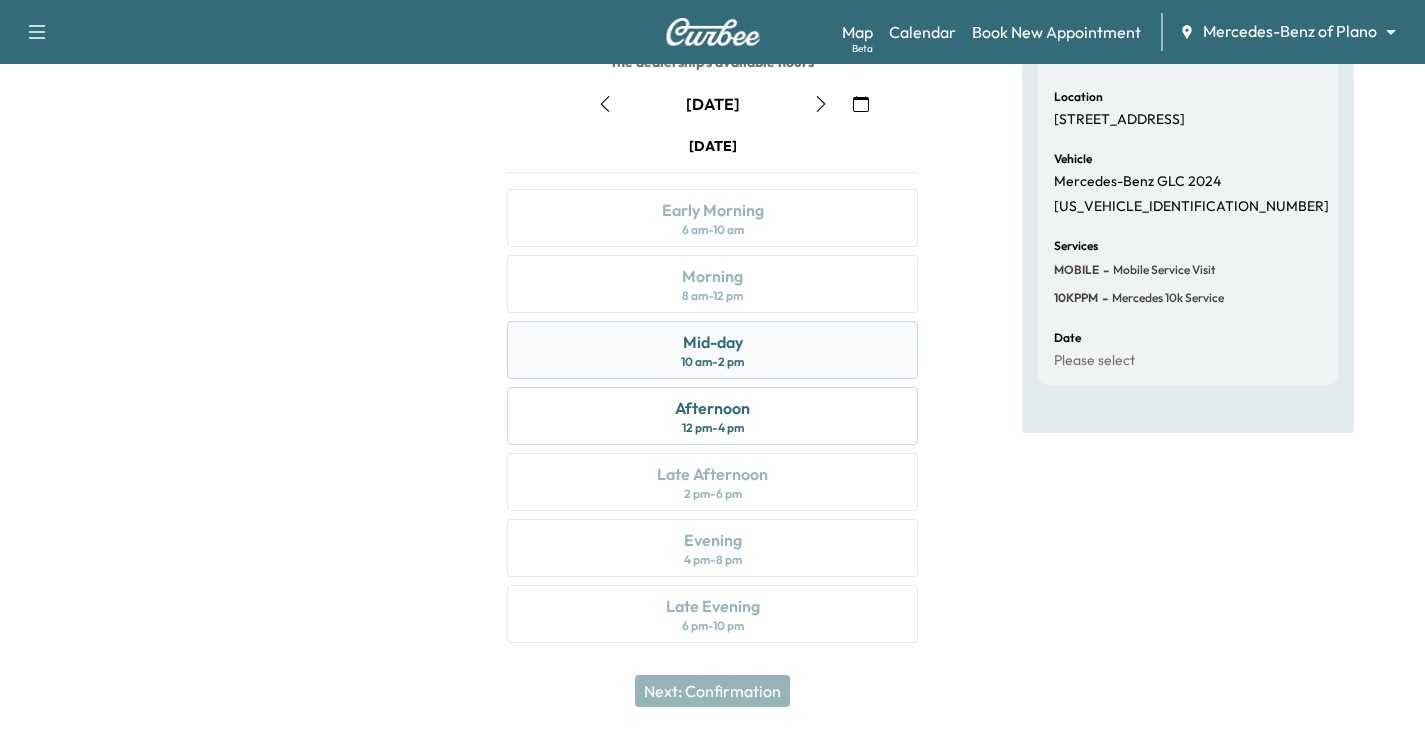 click on "10 am  -  2 pm" at bounding box center [712, 362] 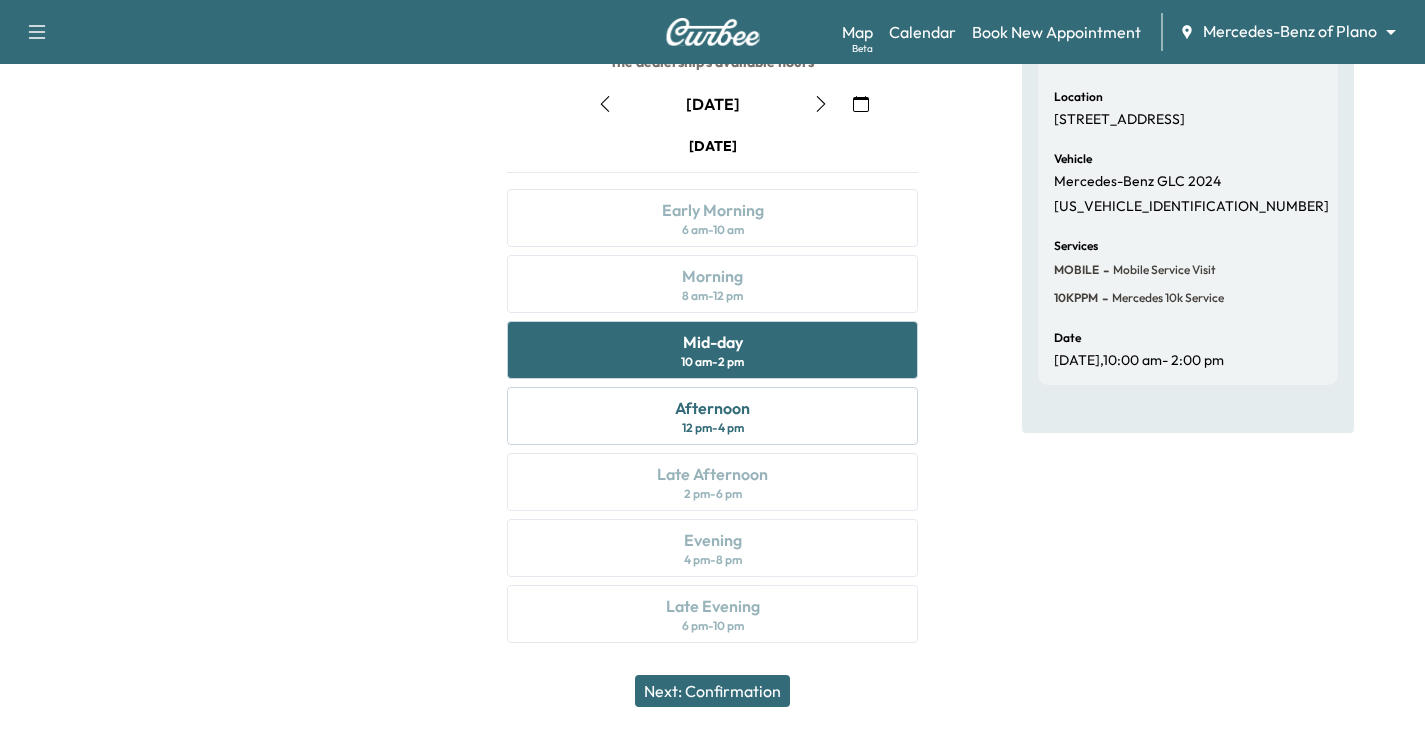 click on "Next: Confirmation" at bounding box center [712, 691] 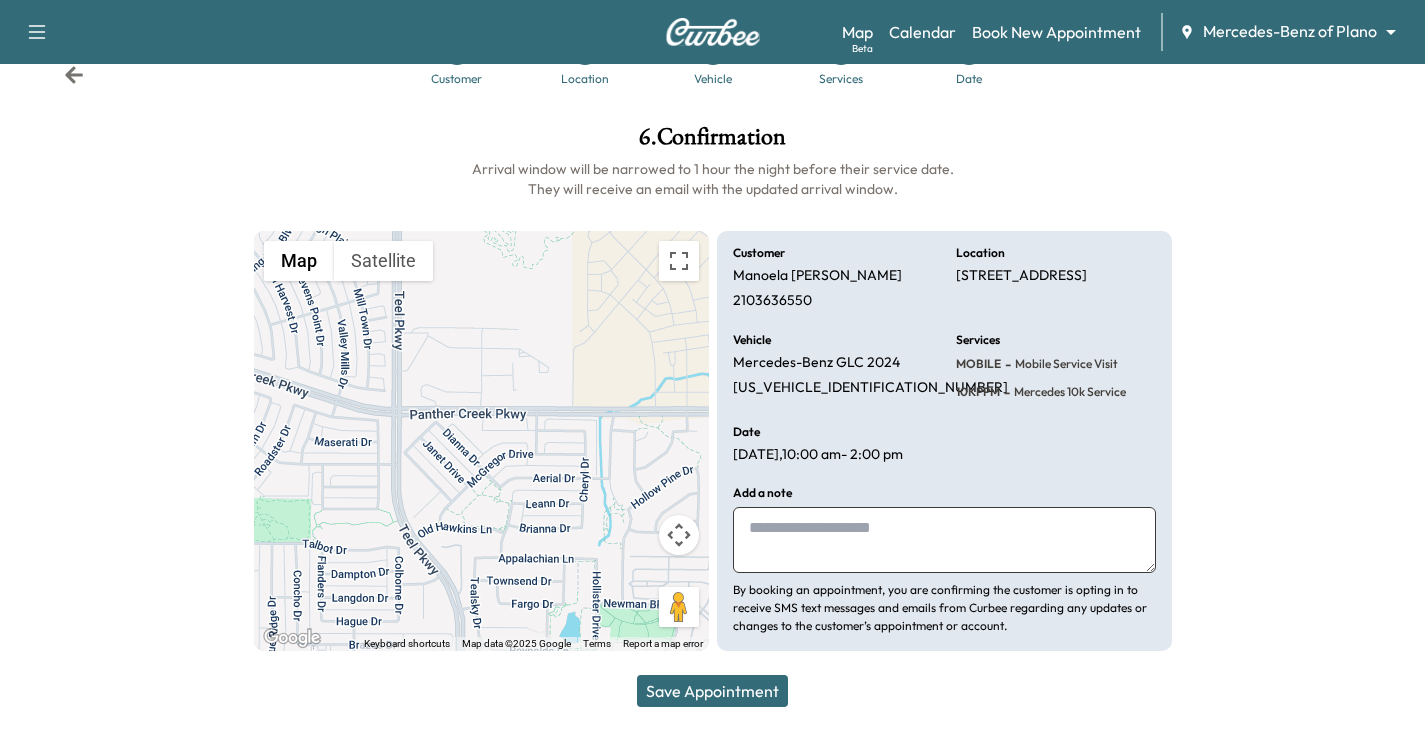 click on "Save Appointment" at bounding box center (712, 691) 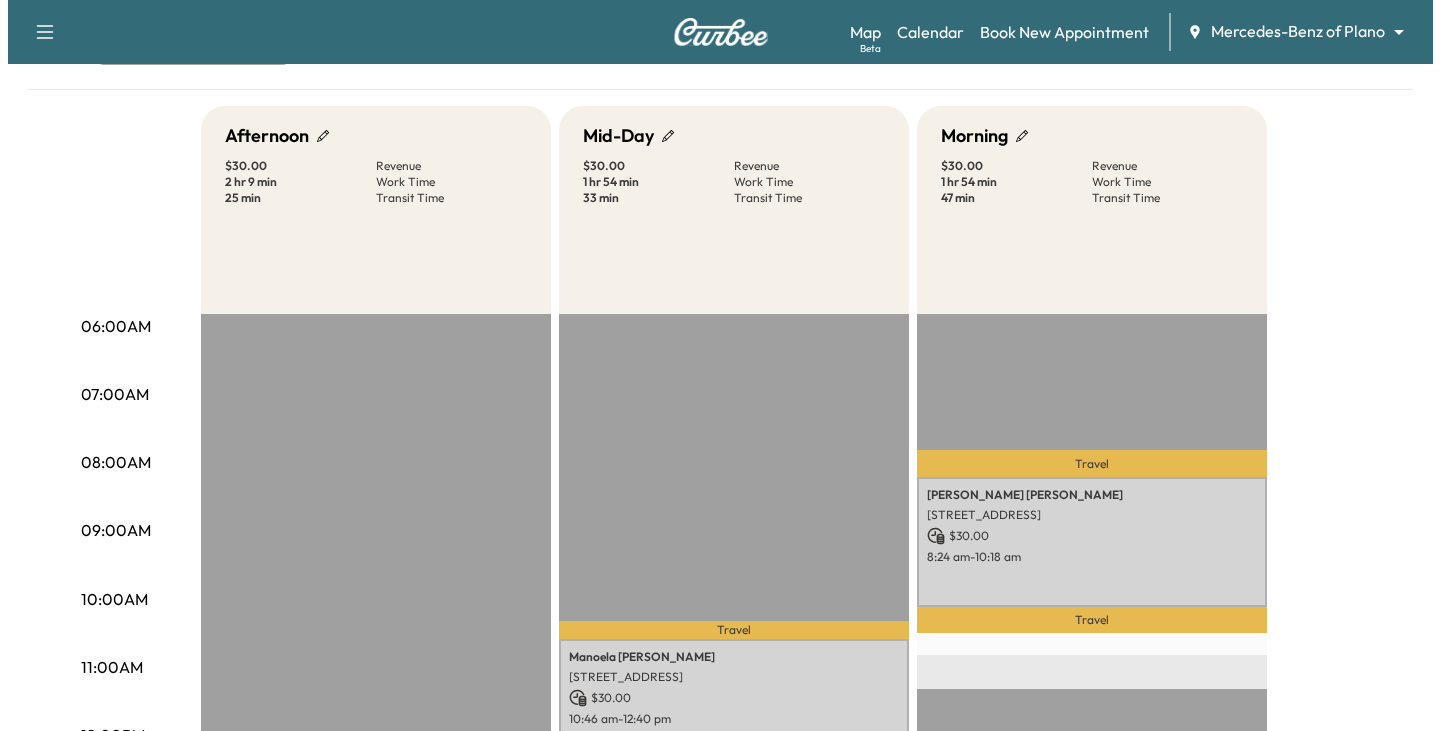 scroll, scrollTop: 200, scrollLeft: 0, axis: vertical 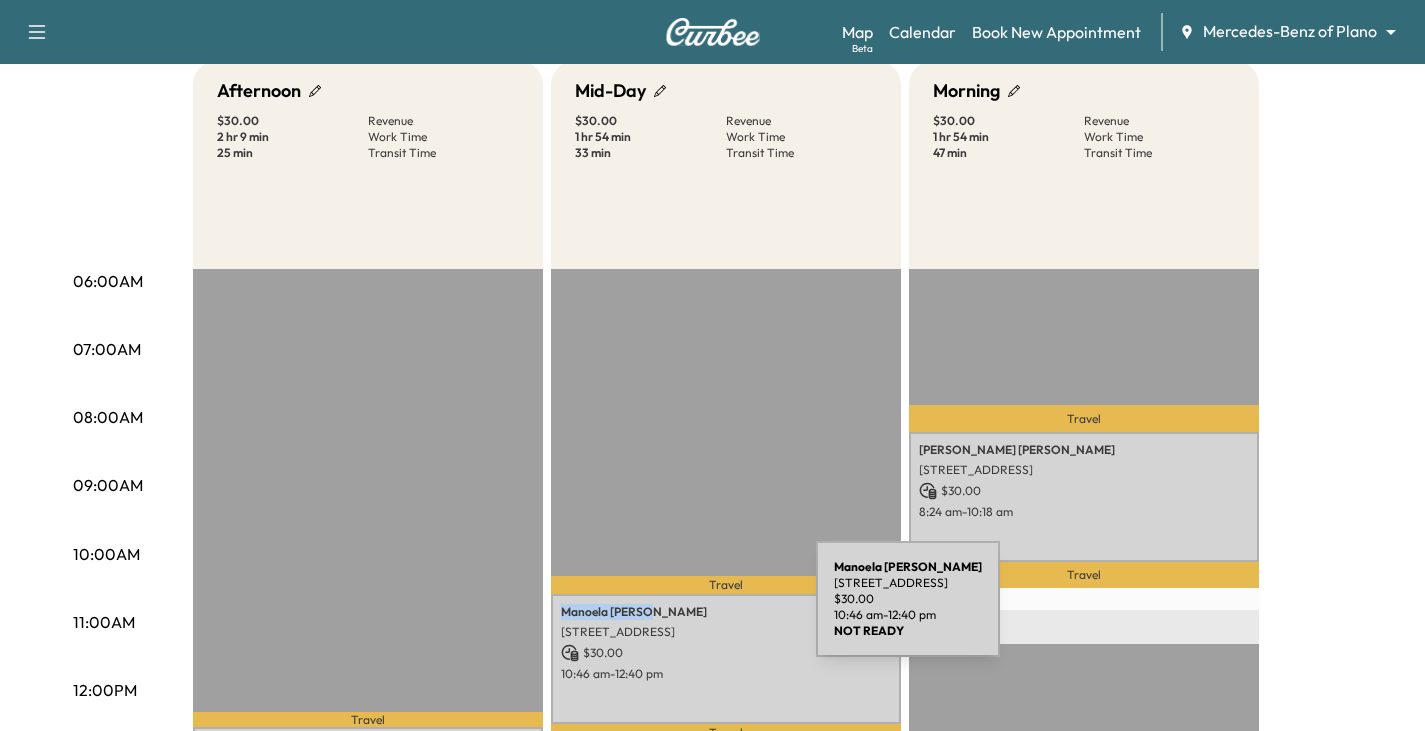 drag, startPoint x: 562, startPoint y: 610, endPoint x: 666, endPoint y: 611, distance: 104.00481 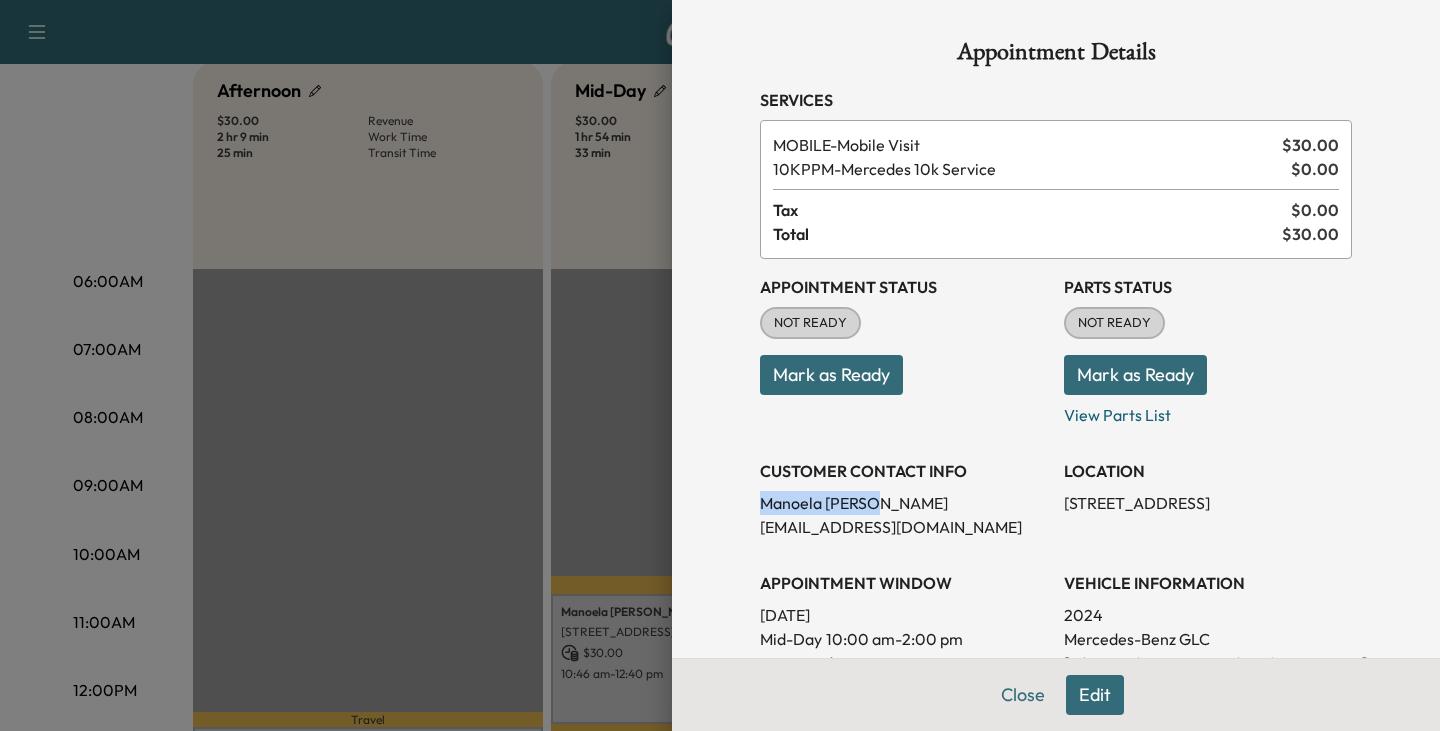 drag, startPoint x: 746, startPoint y: 505, endPoint x: 870, endPoint y: 501, distance: 124.0645 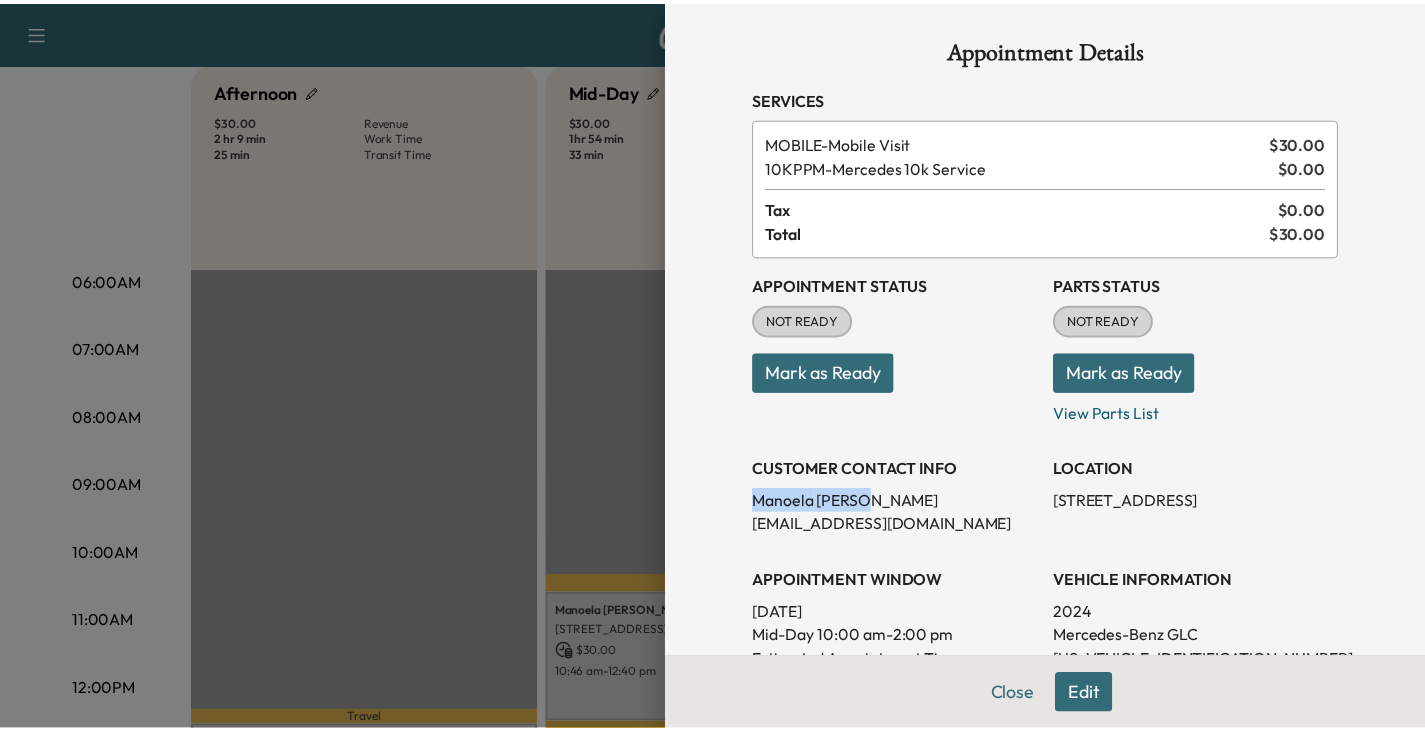 scroll, scrollTop: 0, scrollLeft: 0, axis: both 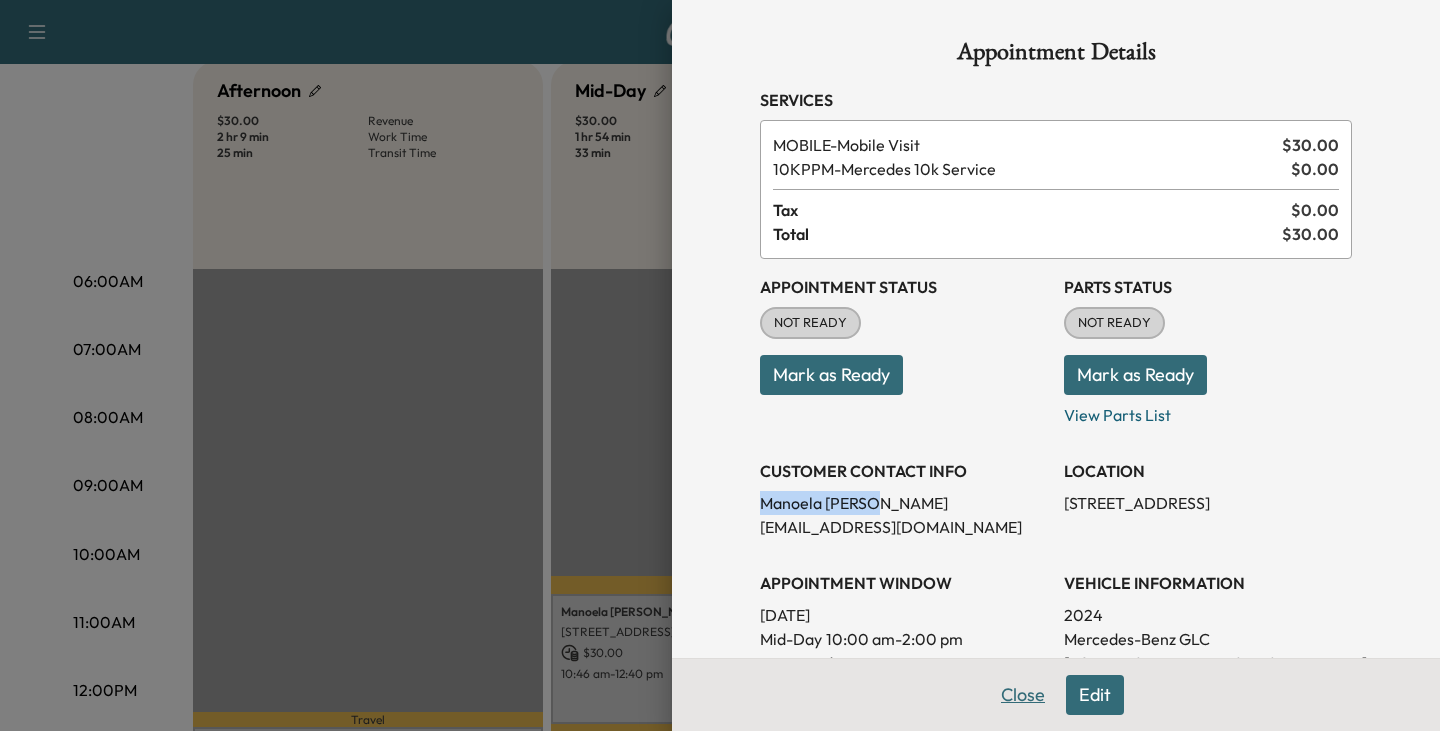 click on "Close" at bounding box center (1023, 695) 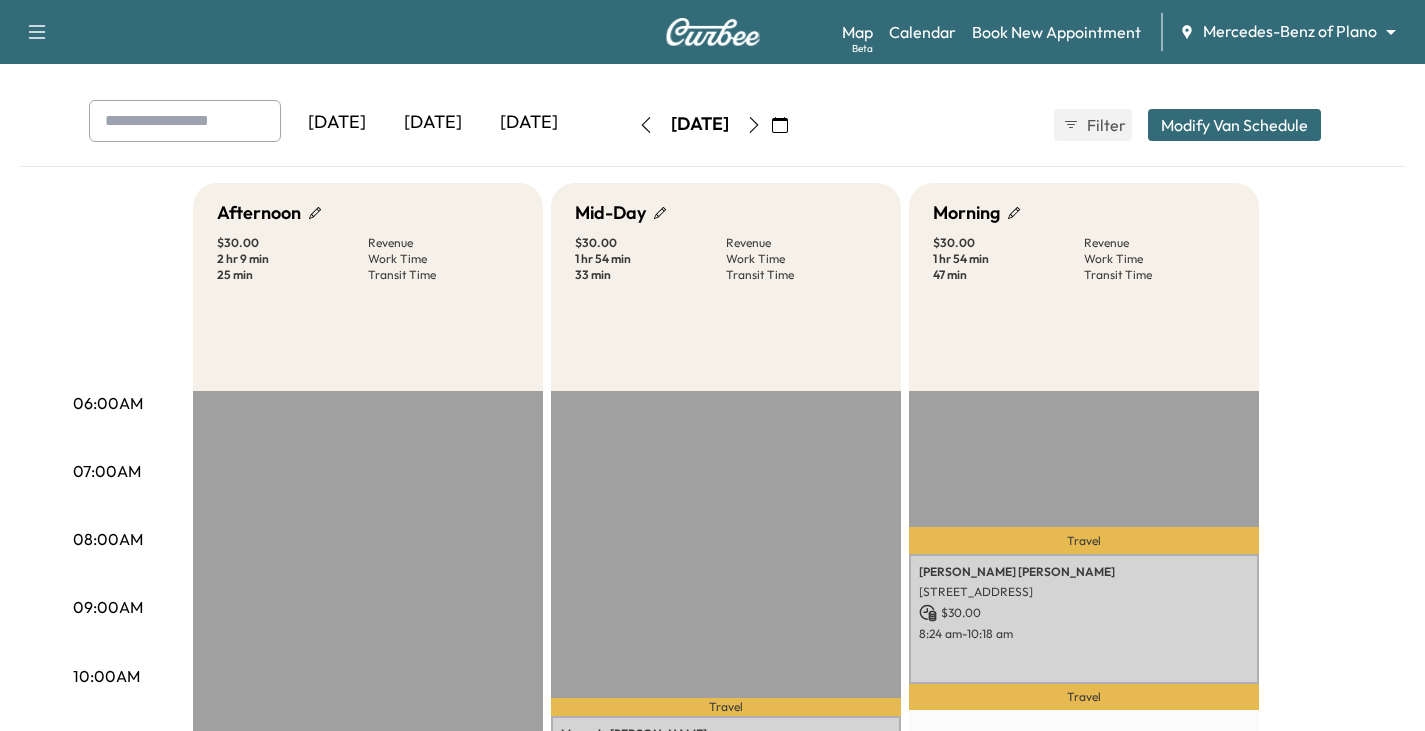 scroll, scrollTop: 0, scrollLeft: 0, axis: both 